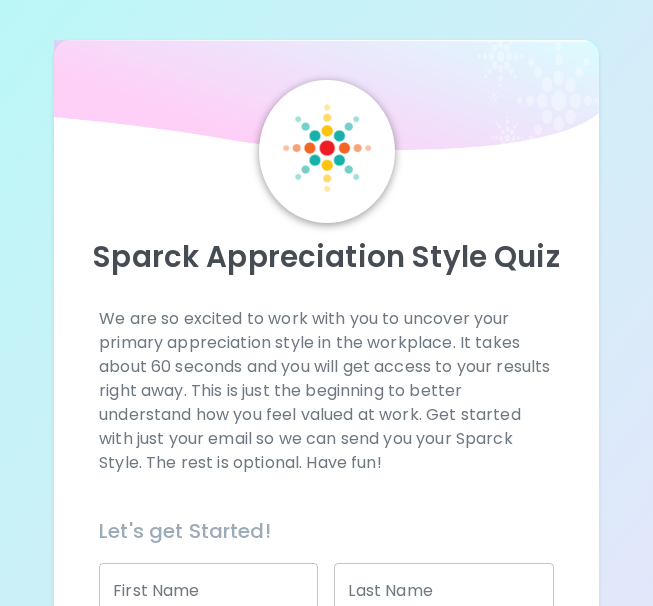 scroll, scrollTop: 0, scrollLeft: 0, axis: both 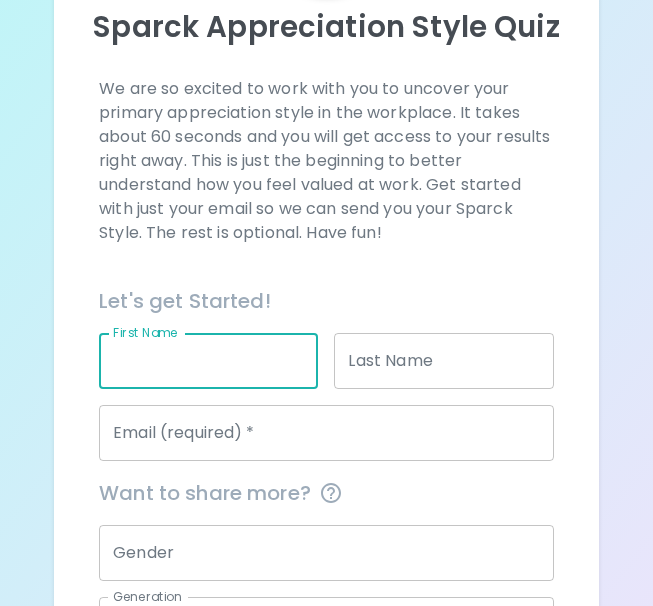 click on "First Name" at bounding box center (208, 361) 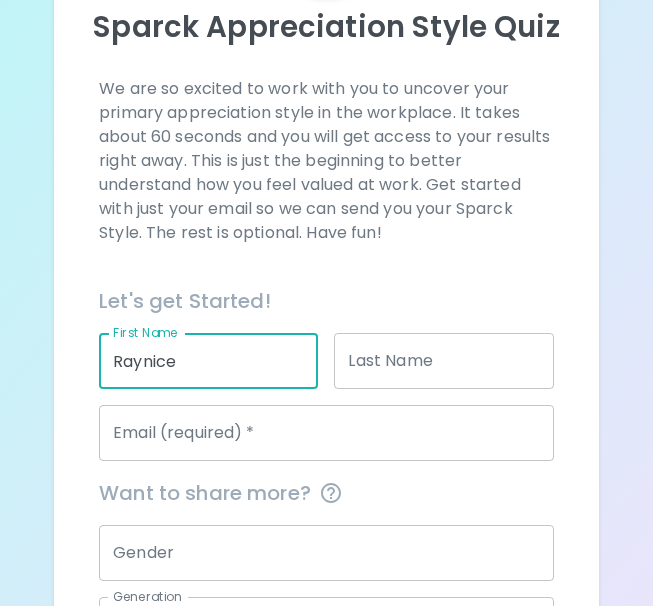 type on "Raynice" 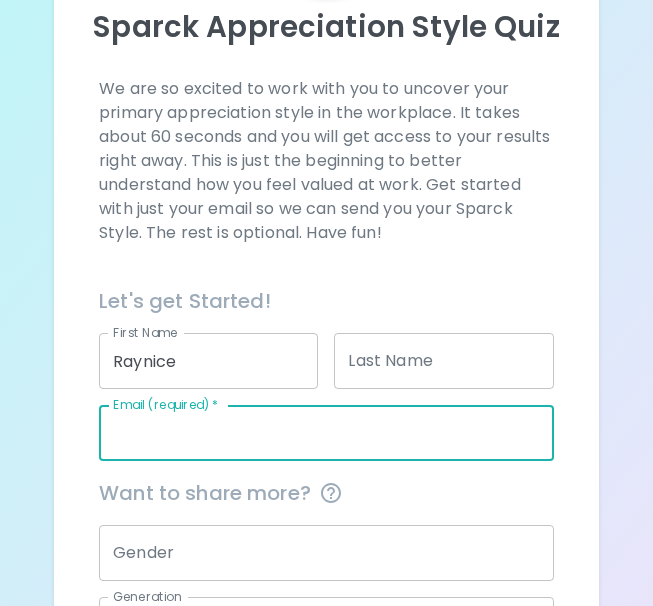 click on "Email (required)   *" at bounding box center [326, 433] 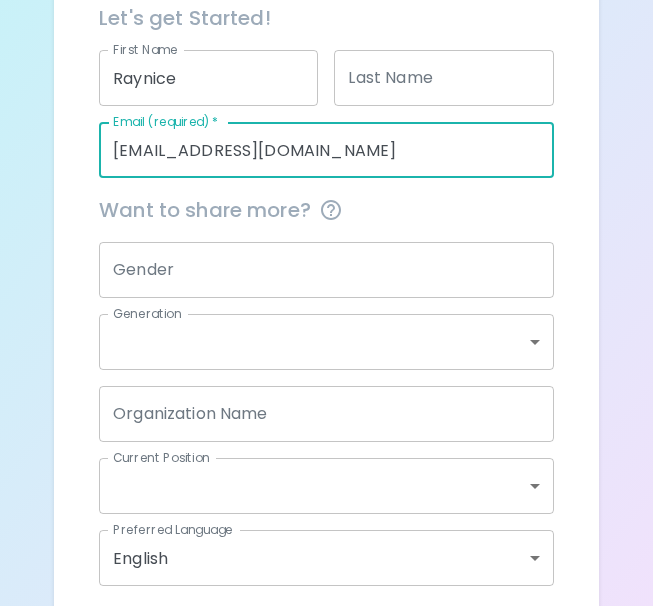 scroll, scrollTop: 520, scrollLeft: 0, axis: vertical 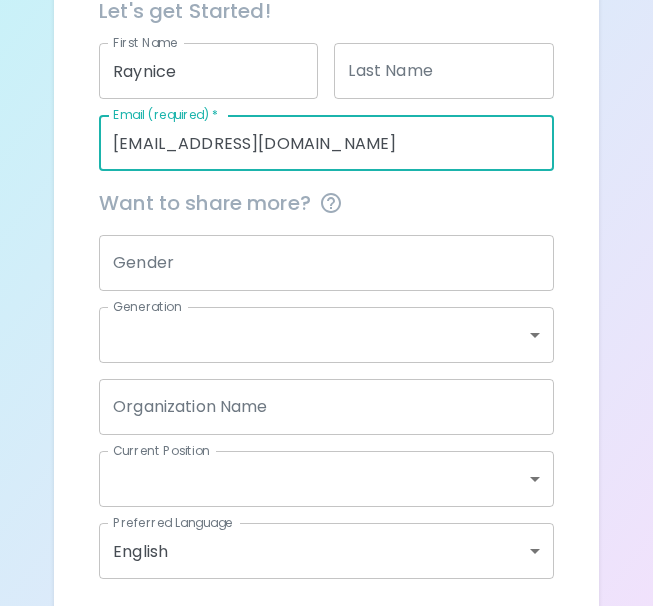 type on "[EMAIL_ADDRESS][DOMAIN_NAME]" 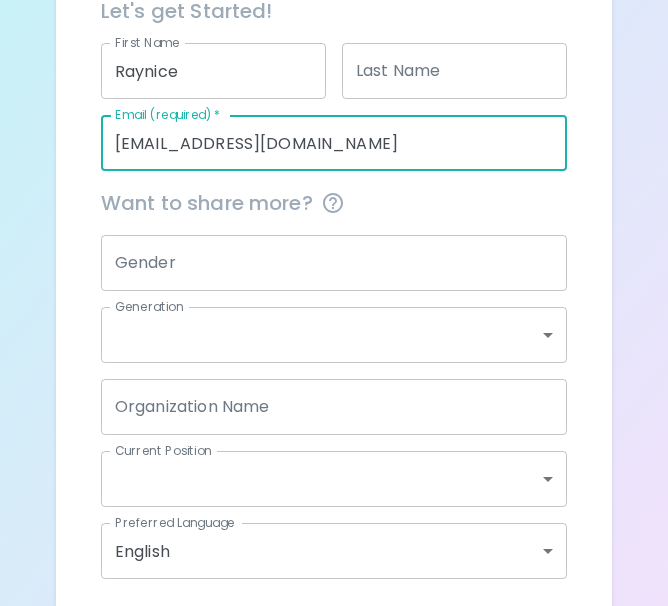 click on "Sparck Appreciation Style Quiz We are so excited to work with you to uncover your primary appreciation style in the workplace. It takes about 60 seconds and you will get access to your results right away. This is just the beginning to better understand how you feel valued at work. Get started with just your email so we can send you your Sparck Style. The rest is optional. Have fun! Let's get Started! First Name [PERSON_NAME] First Name Last Name Last Name Email (required)   * [EMAIL_ADDRESS][DOMAIN_NAME] Email (required)   * Want to share more? Gender Gender Generation ​ Generation Organization Name Organization Name Current Position ​ Current Position Preferred Language English en Preferred Language Get Started   English Español" at bounding box center [334, 86] 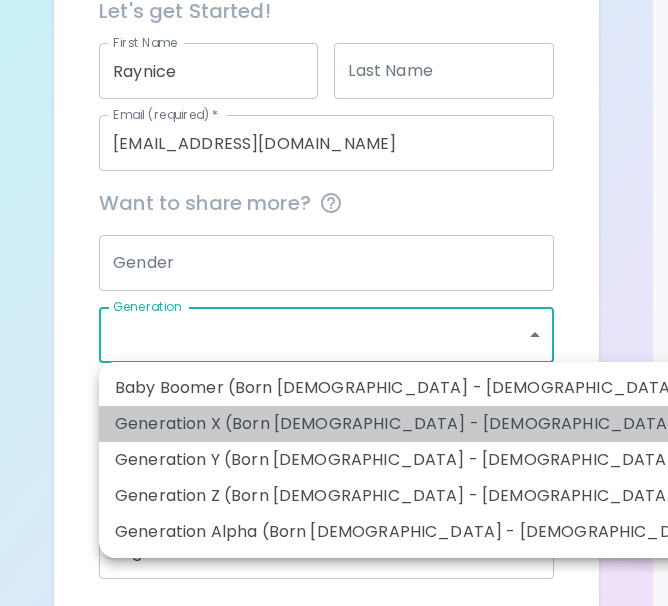 click on "Generation X (Born [DEMOGRAPHIC_DATA] - [DEMOGRAPHIC_DATA])" at bounding box center [417, 424] 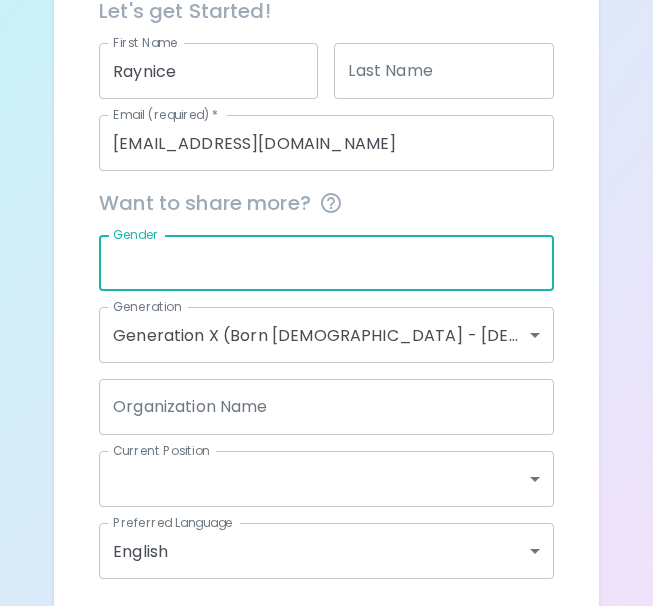 click on "Gender" at bounding box center [326, 263] 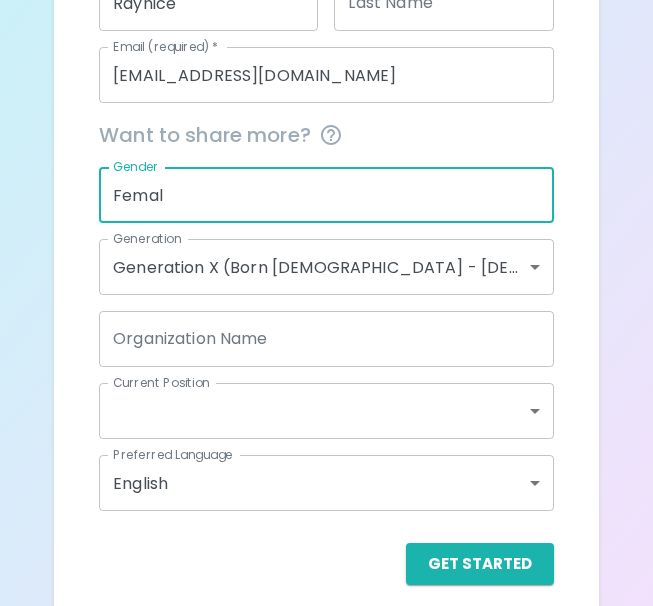 scroll, scrollTop: 606, scrollLeft: 0, axis: vertical 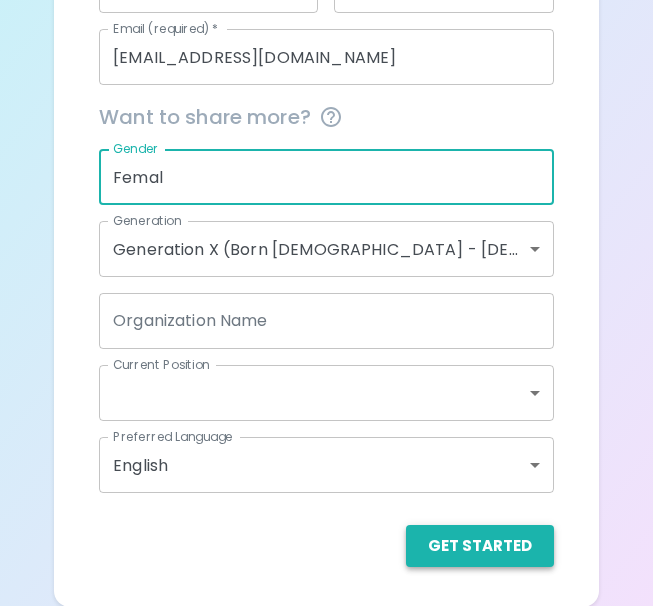 type on "Femal" 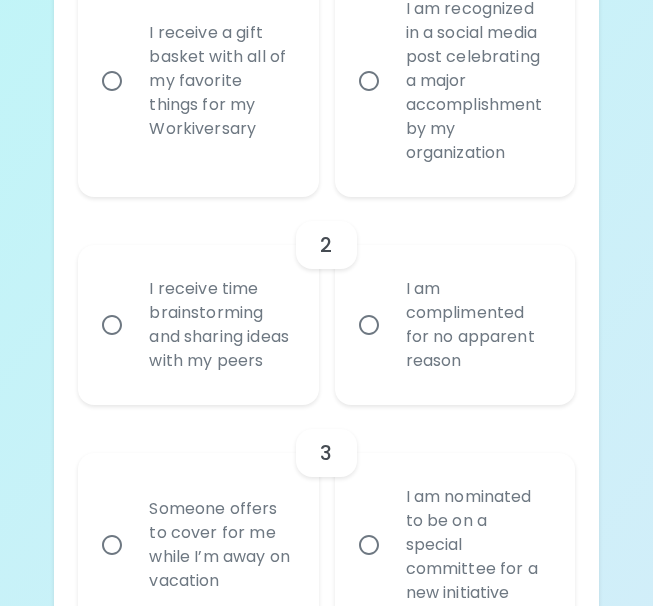 scroll, scrollTop: 642, scrollLeft: 0, axis: vertical 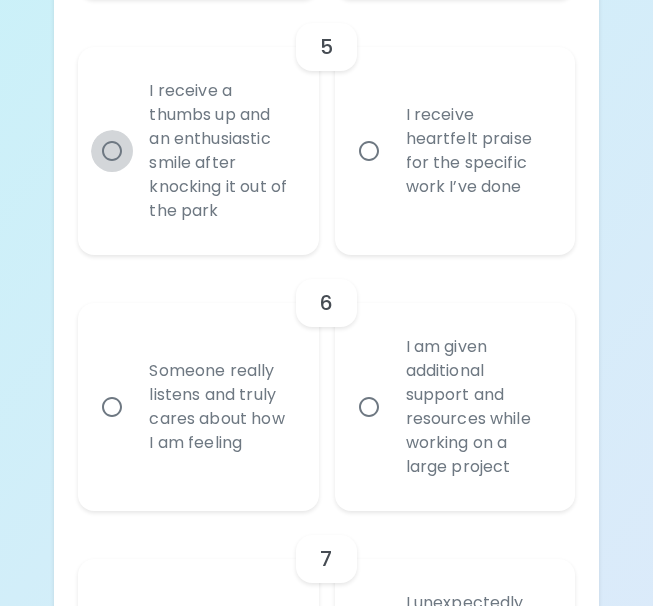 click on "I receive a thumbs up and an enthusiastic smile after knocking it out of the park" at bounding box center [112, 151] 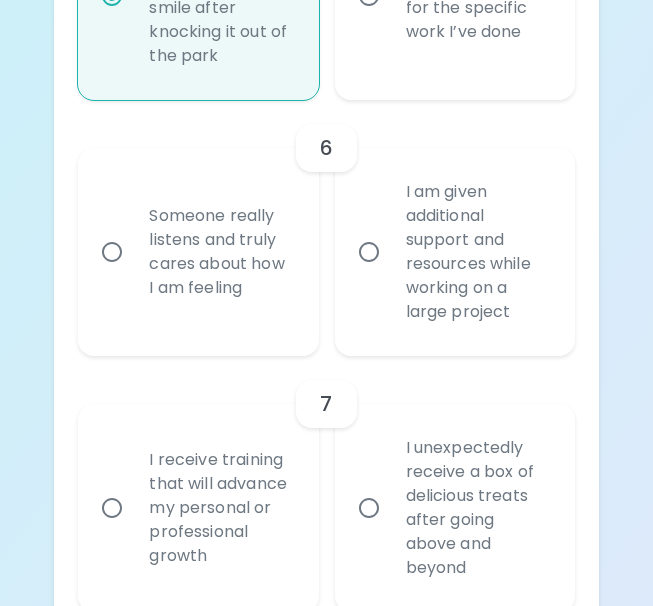 scroll, scrollTop: 1660, scrollLeft: 0, axis: vertical 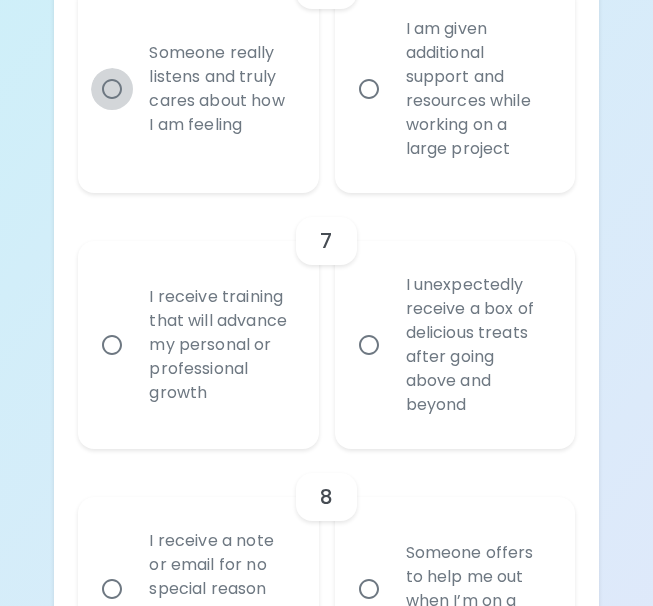 click on "Someone really listens and truly cares about how I am feeling" at bounding box center [112, 89] 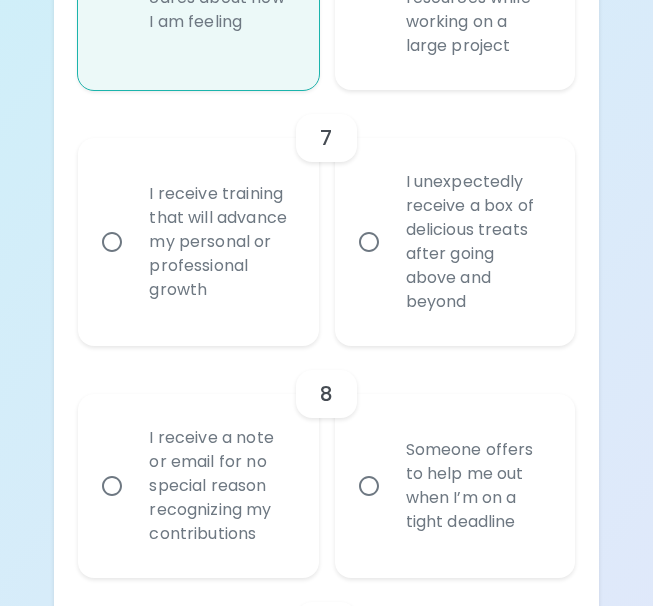 scroll, scrollTop: 1978, scrollLeft: 0, axis: vertical 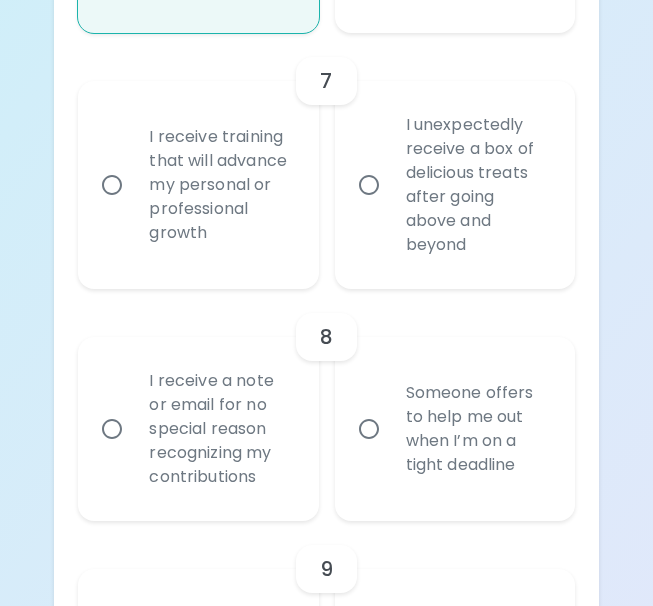 radio on "true" 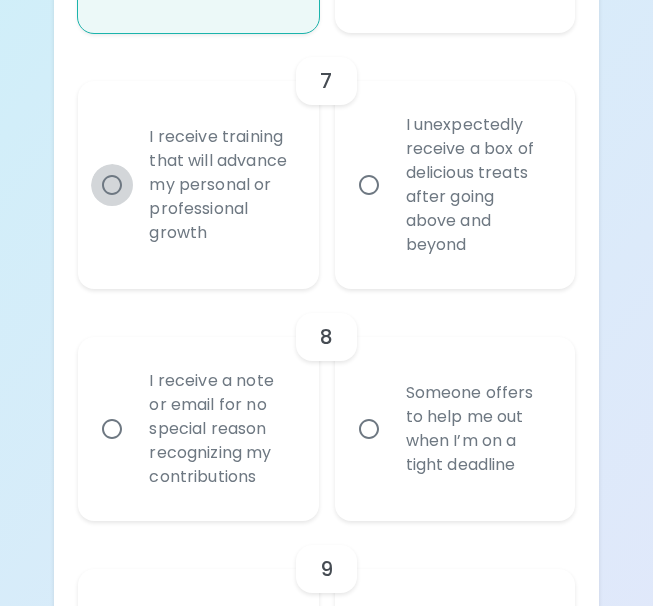 click on "I receive training that will advance my personal or professional growth" at bounding box center [112, 185] 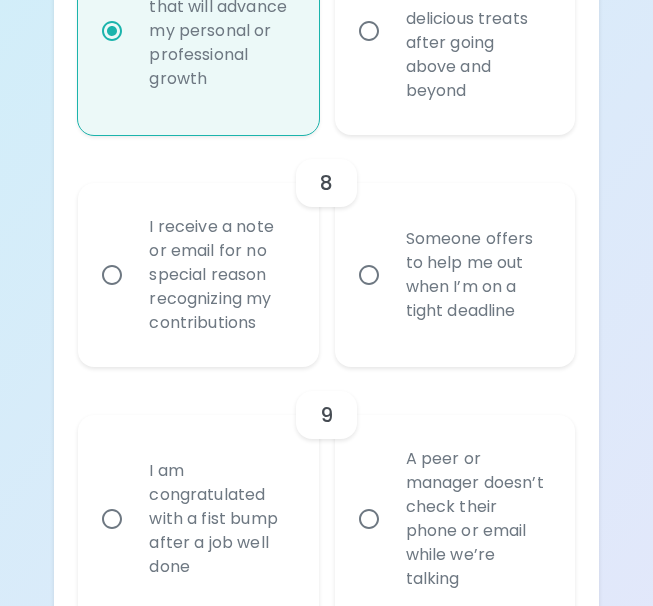 scroll, scrollTop: 2138, scrollLeft: 0, axis: vertical 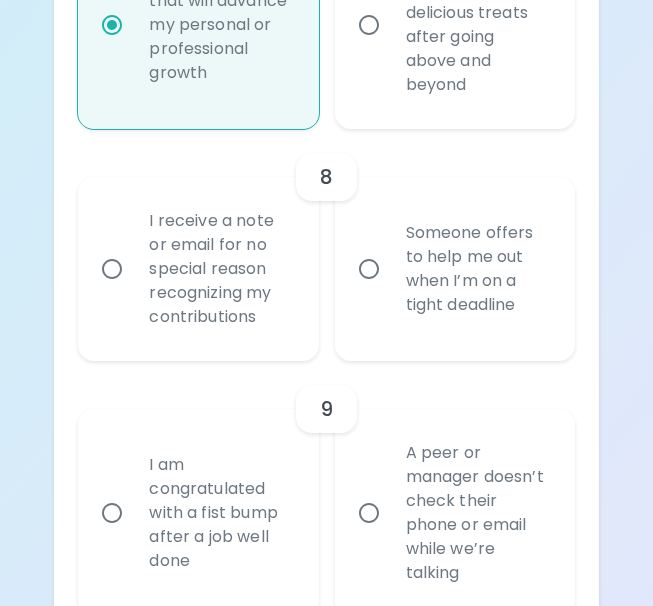 radio on "true" 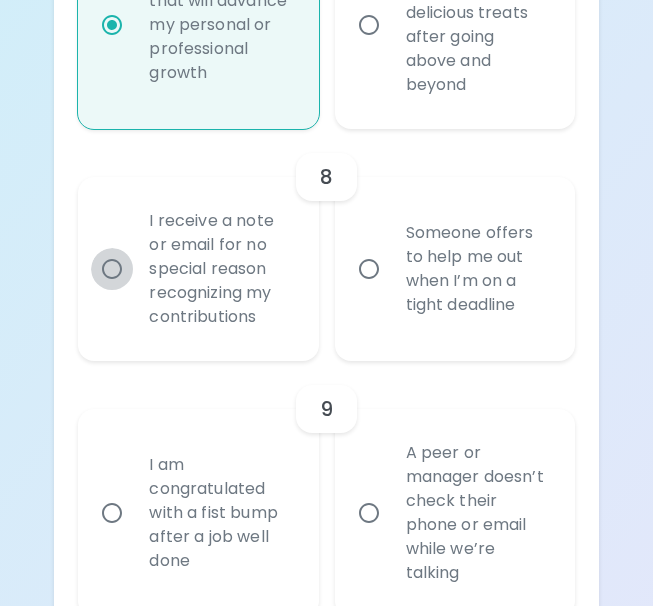 click on "I receive a note or email for no special reason recognizing my contributions" at bounding box center [112, 269] 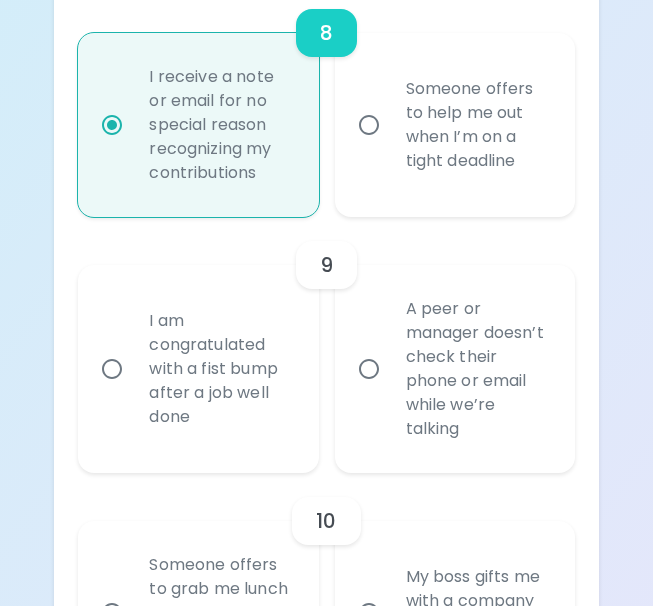 scroll, scrollTop: 2298, scrollLeft: 0, axis: vertical 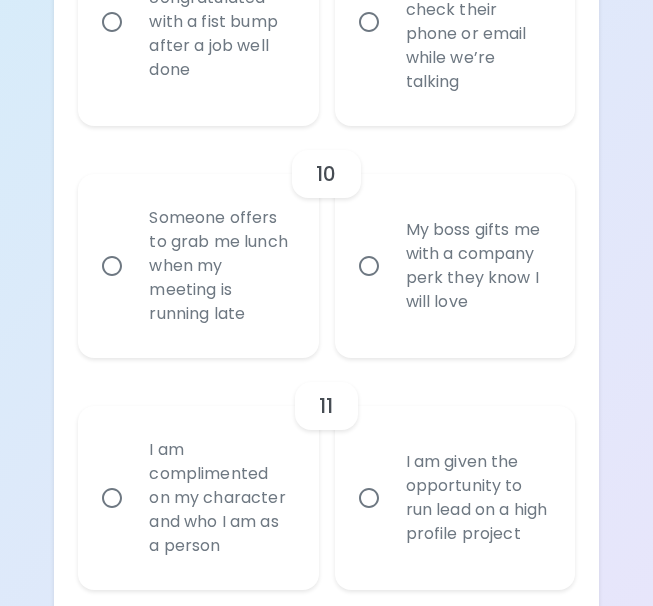 radio on "true" 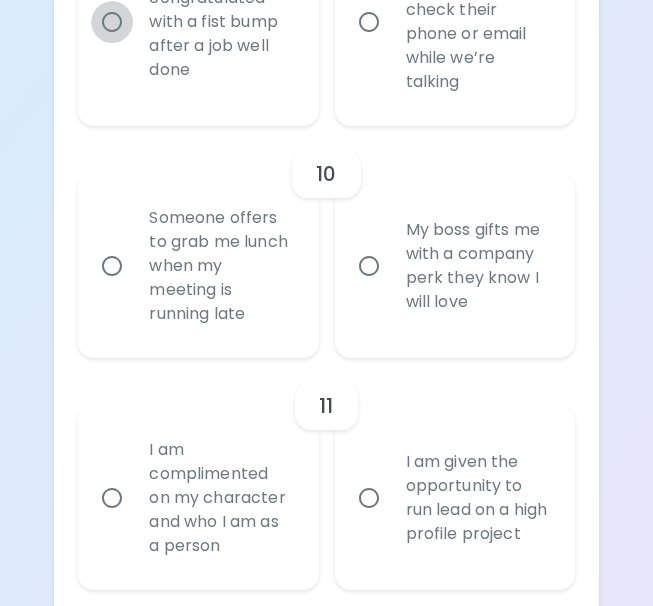 click on "I am congratulated with a fist bump after a job well done" at bounding box center [112, 22] 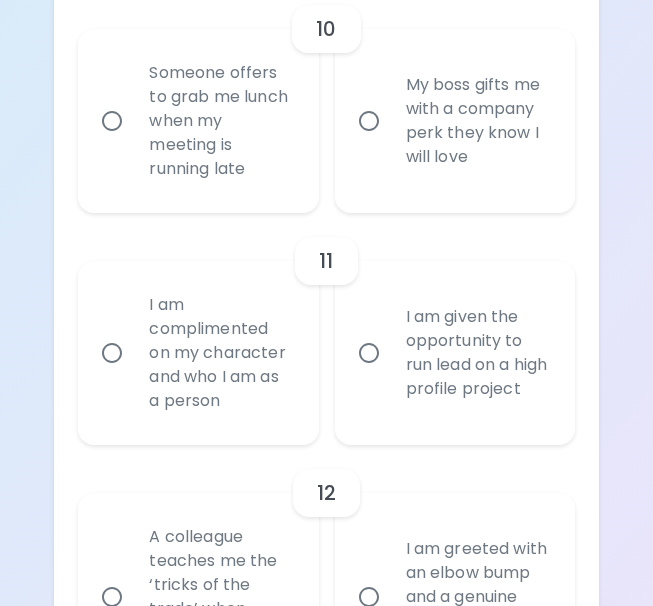 scroll, scrollTop: 2789, scrollLeft: 0, axis: vertical 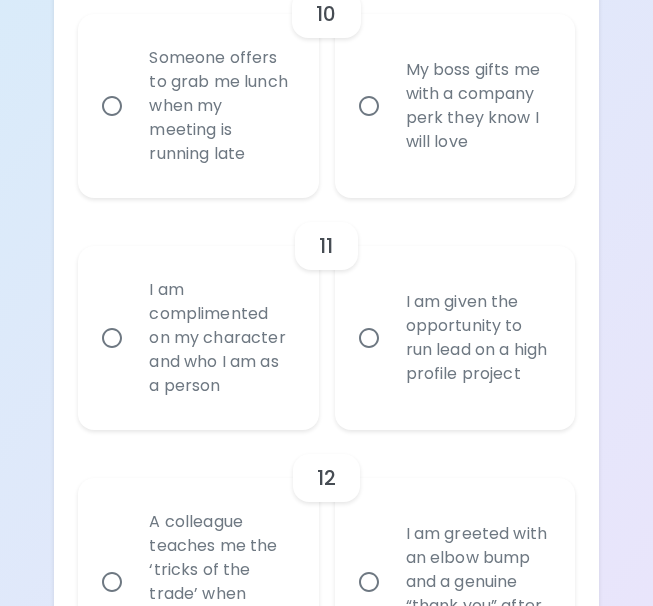 radio on "true" 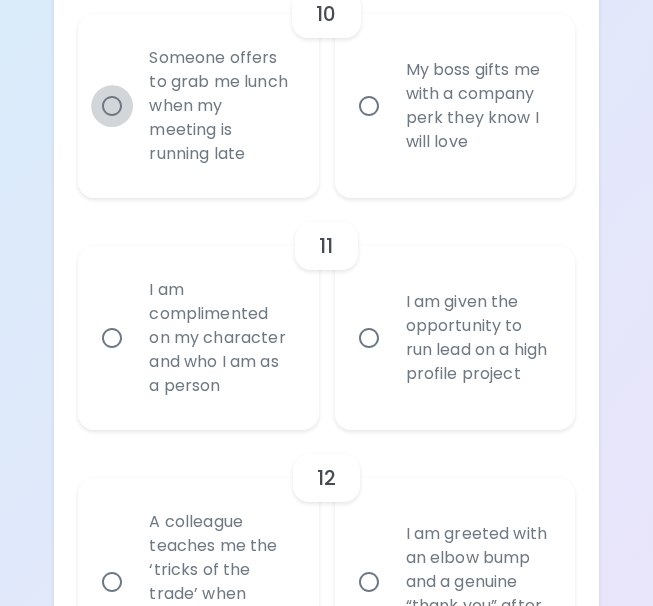 click on "Someone offers to grab me lunch when my meeting is running late" at bounding box center (112, 106) 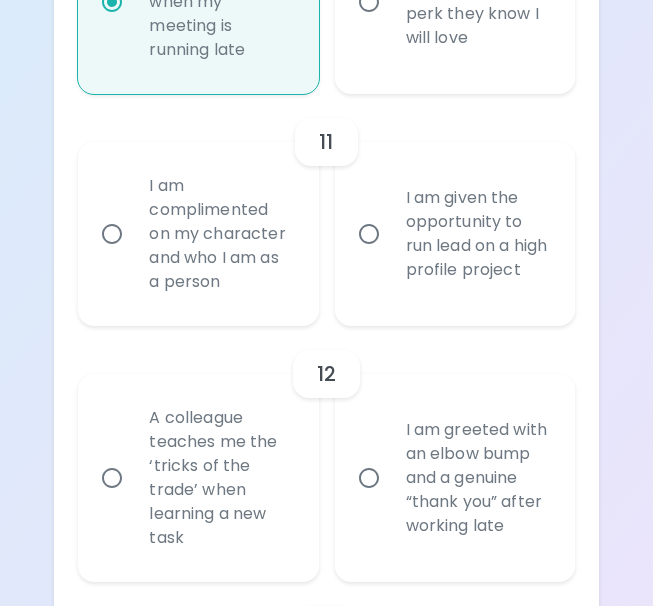 scroll, scrollTop: 2949, scrollLeft: 0, axis: vertical 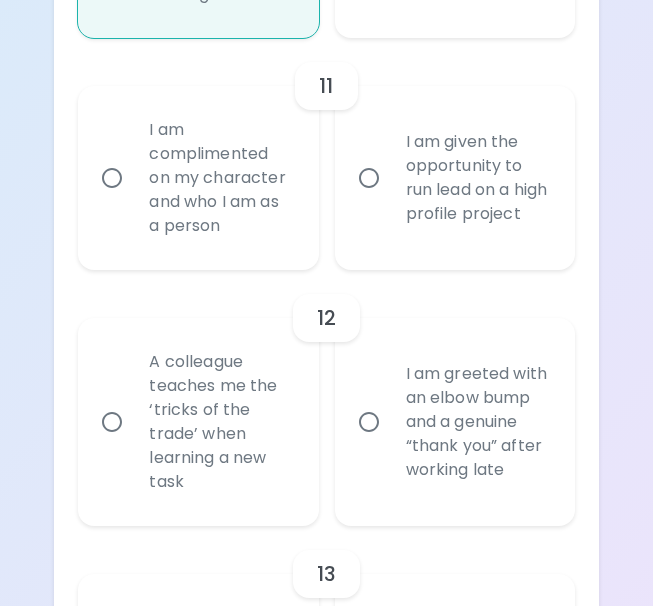 radio on "true" 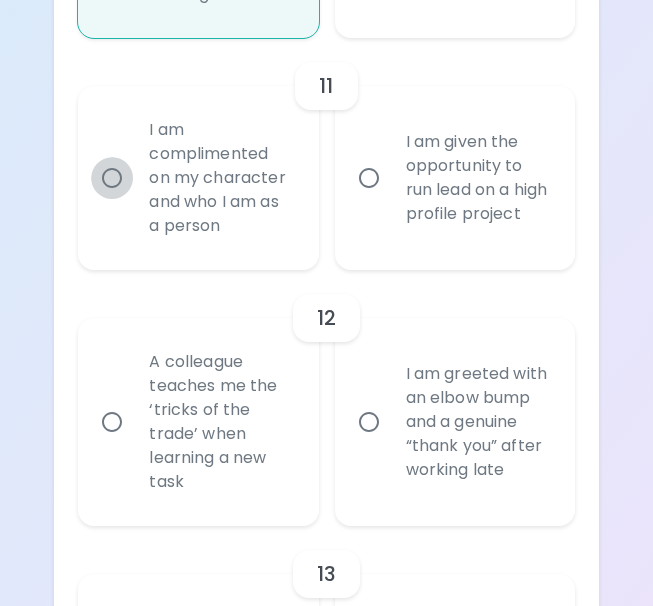 click on "I am complimented on my character and who I am as a person" at bounding box center (112, 178) 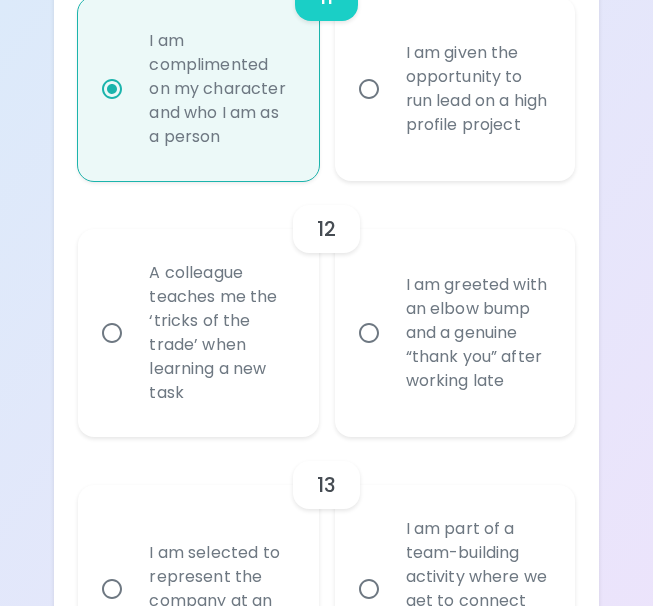 scroll, scrollTop: 3109, scrollLeft: 0, axis: vertical 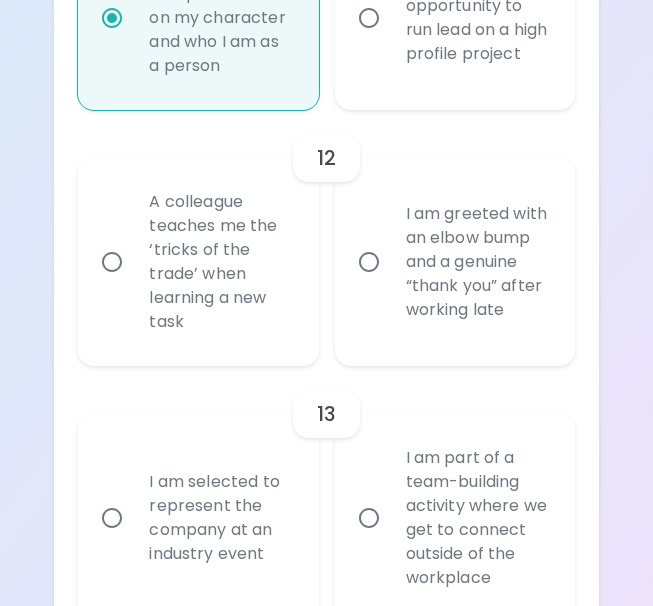 radio on "true" 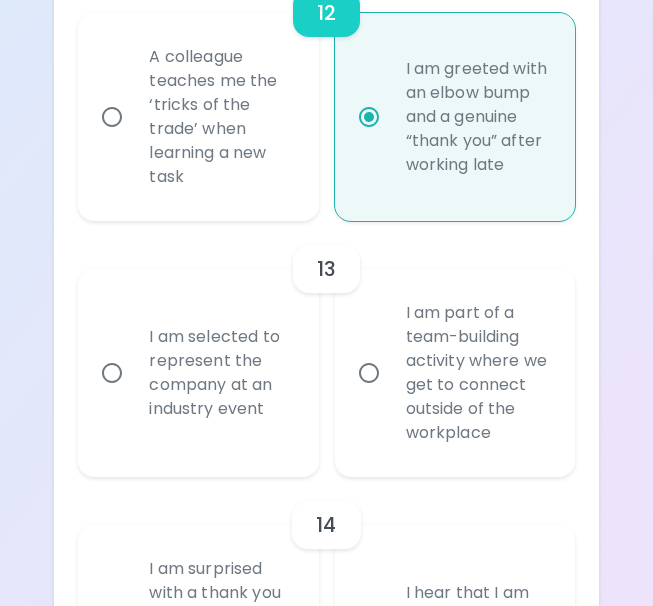 scroll, scrollTop: 3269, scrollLeft: 0, axis: vertical 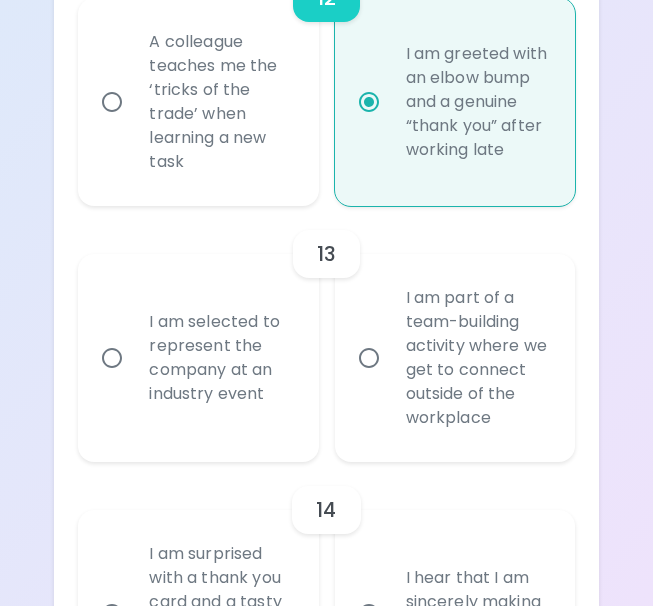 radio on "true" 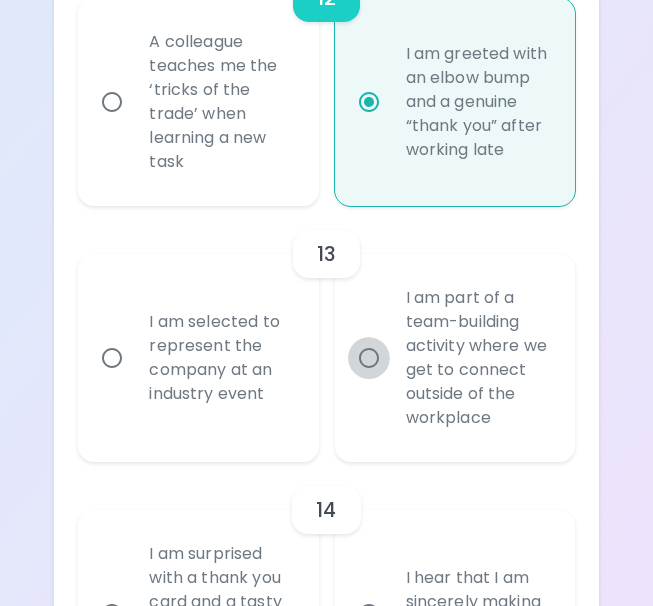 click on "I am part of a team-building activity where we get to connect outside of the workplace" at bounding box center (369, 358) 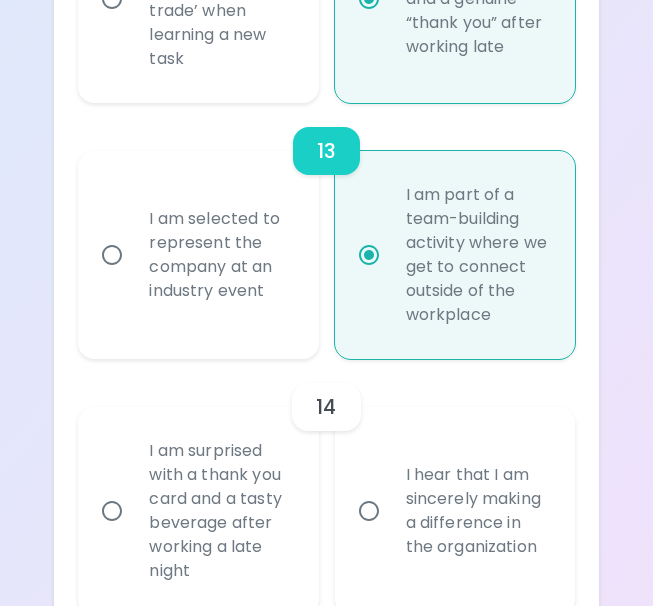 scroll, scrollTop: 3429, scrollLeft: 0, axis: vertical 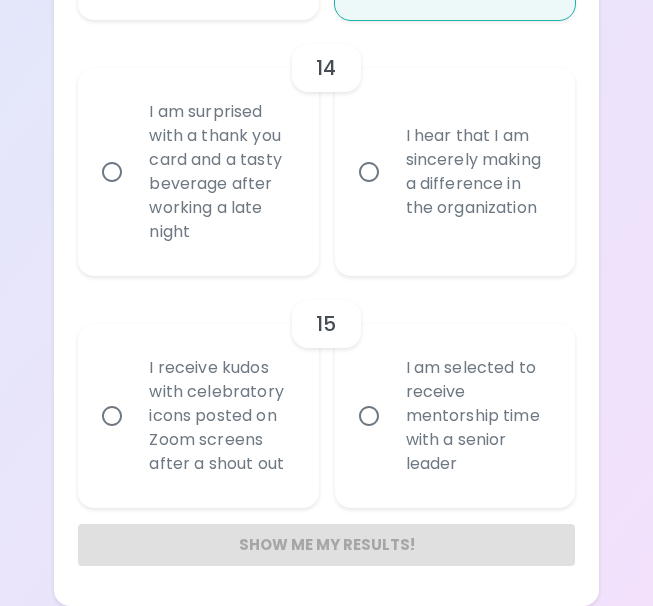 radio on "true" 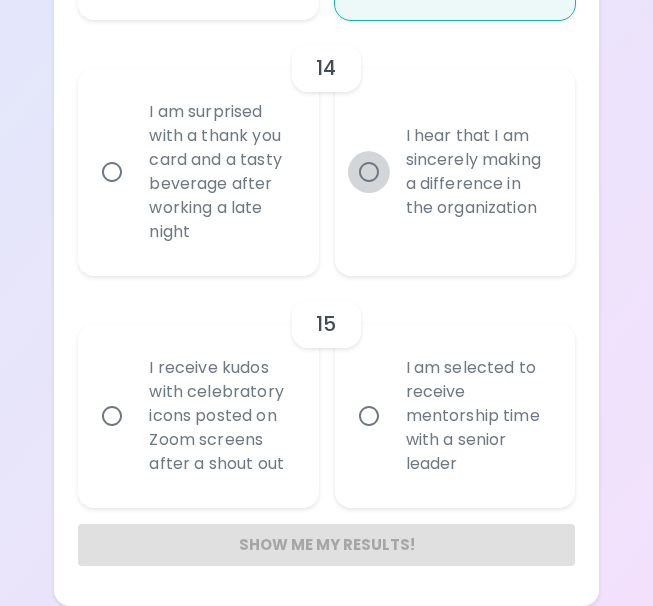 click on "I hear that I am sincerely making a difference in the organization" at bounding box center [369, 172] 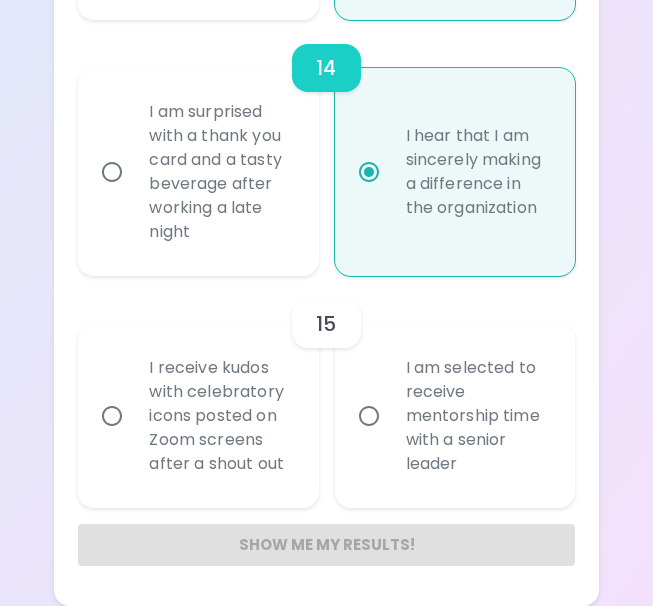 radio on "true" 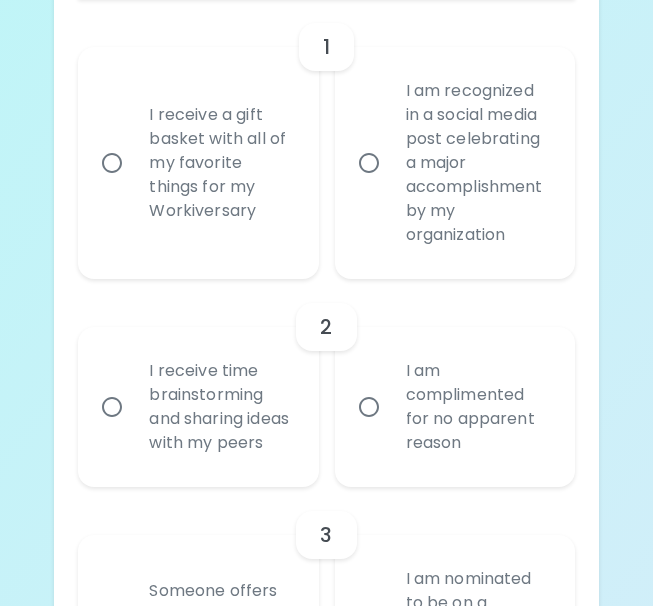 scroll, scrollTop: 542, scrollLeft: 0, axis: vertical 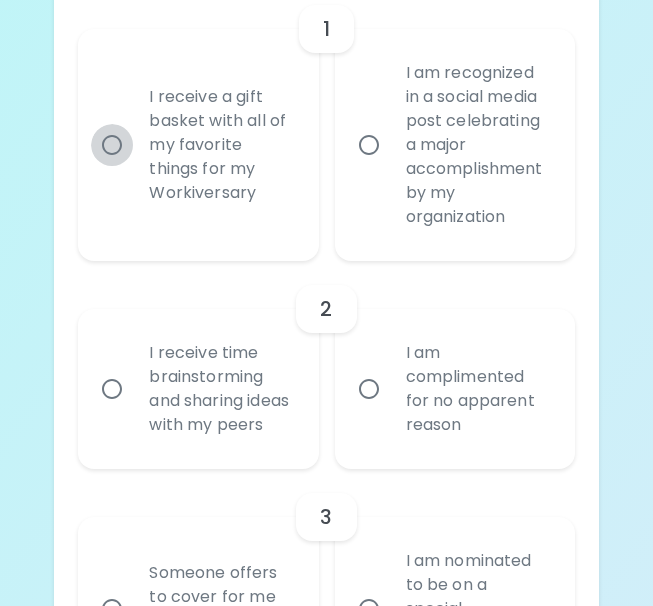 click on "I receive a gift basket with all of my favorite things for my Workiversary" at bounding box center [112, 145] 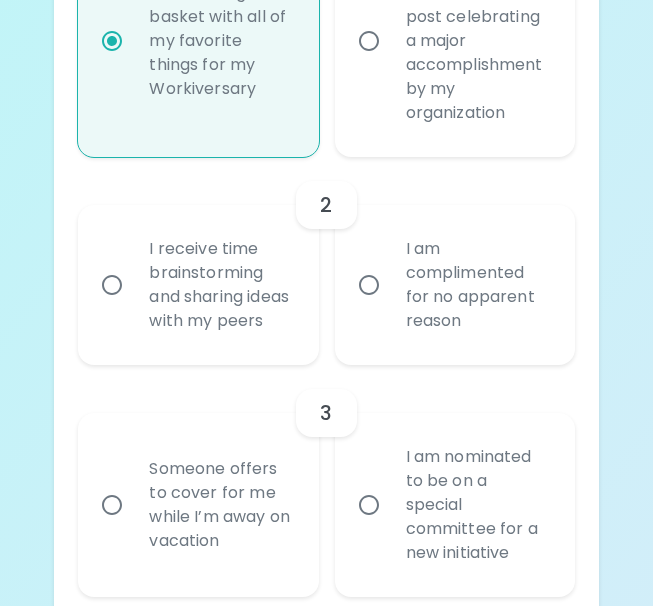 scroll, scrollTop: 702, scrollLeft: 0, axis: vertical 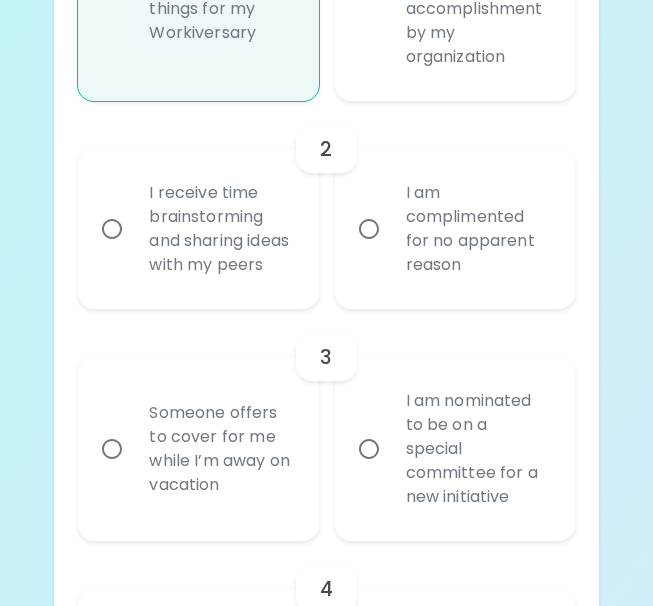 radio on "true" 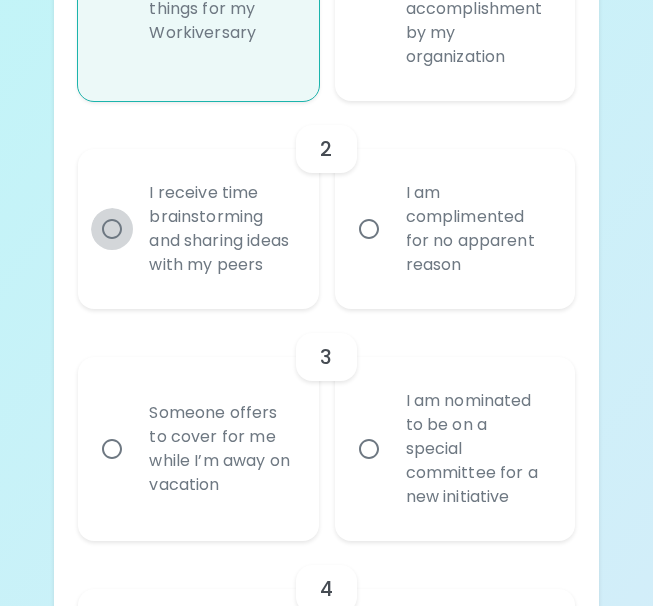 click on "I receive time brainstorming and sharing ideas with my peers" at bounding box center [112, 229] 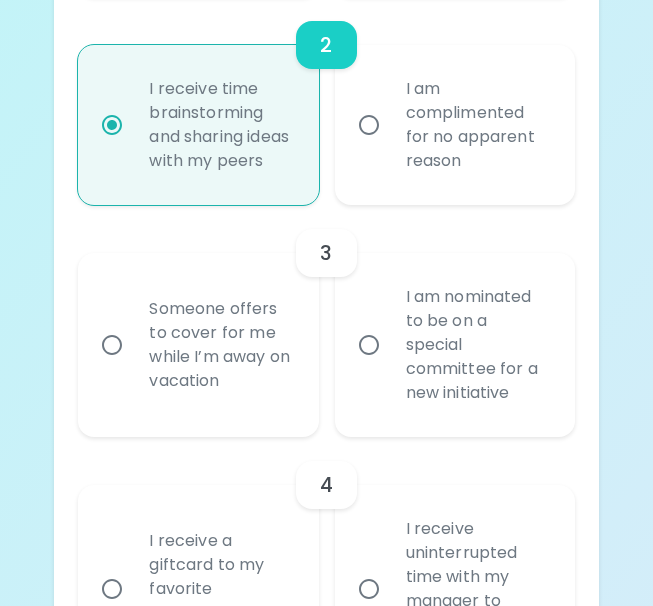 scroll, scrollTop: 862, scrollLeft: 0, axis: vertical 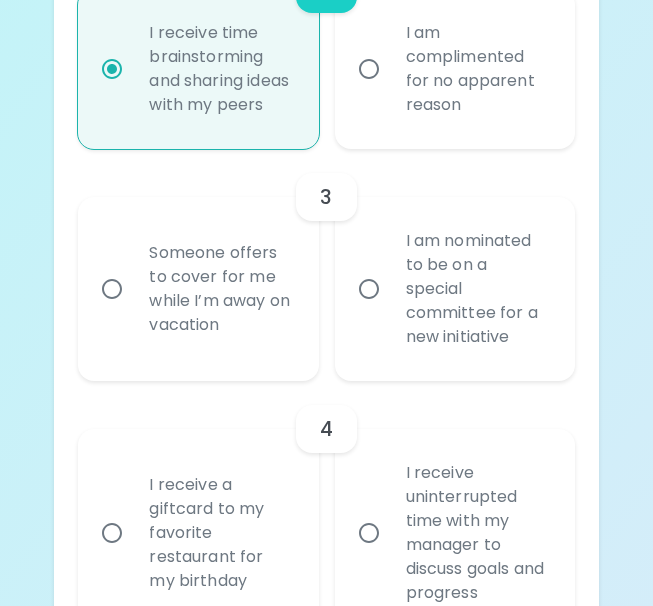 radio on "true" 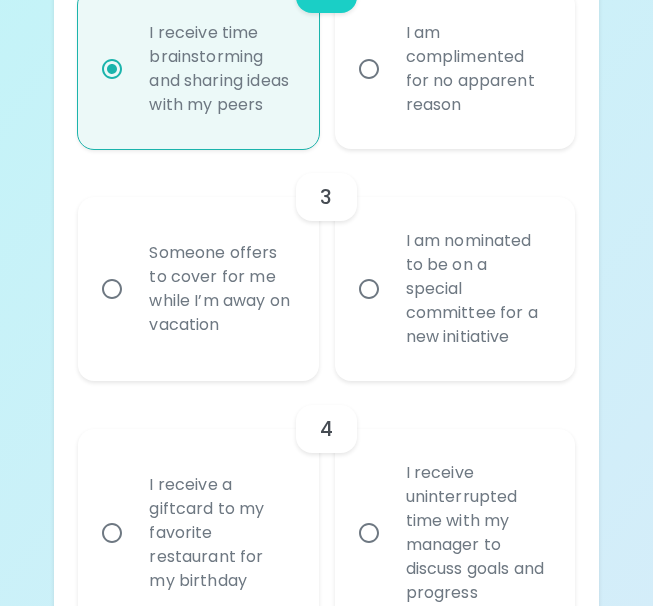 radio on "false" 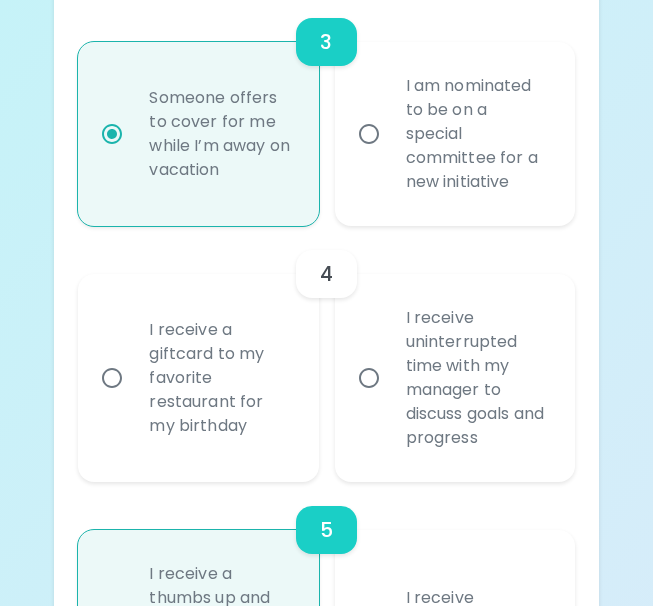 scroll, scrollTop: 1022, scrollLeft: 0, axis: vertical 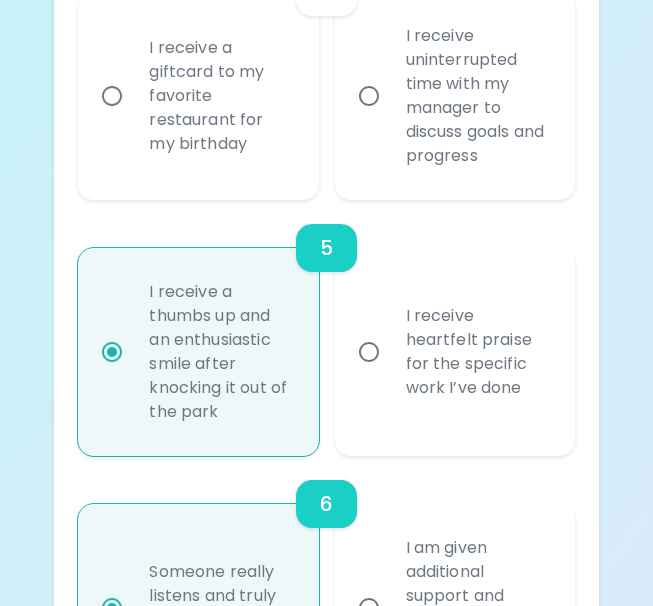 radio on "true" 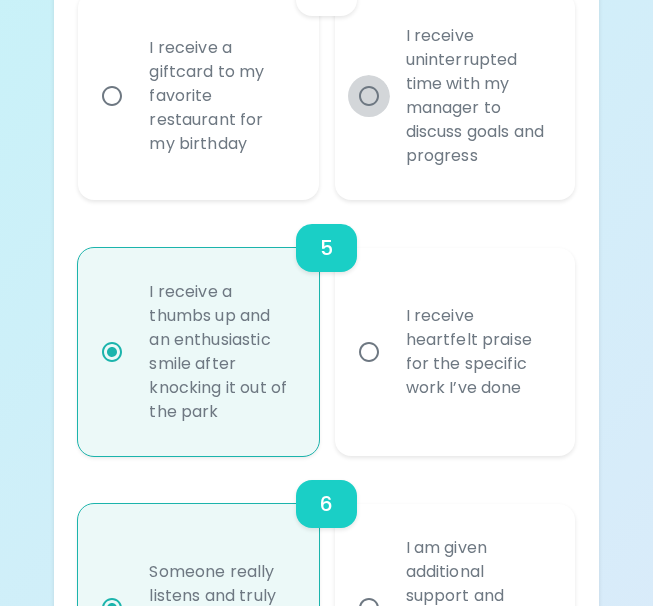 click on "I receive uninterrupted time with my manager to discuss goals and progress" at bounding box center (369, 96) 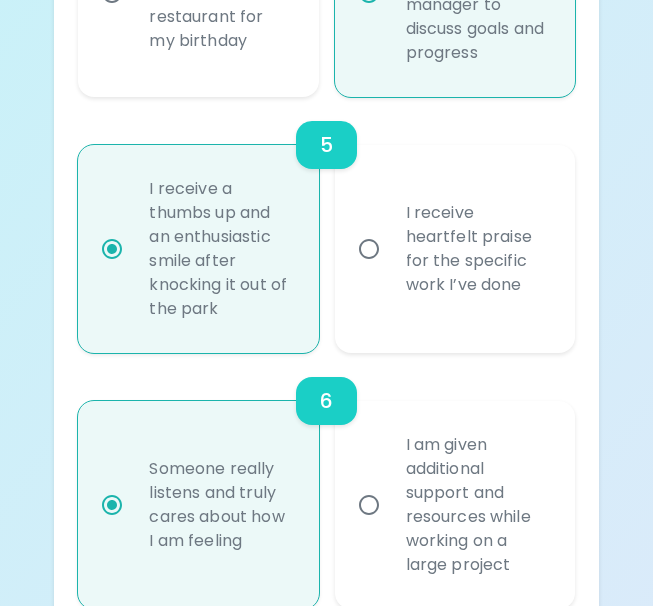 scroll, scrollTop: 1459, scrollLeft: 0, axis: vertical 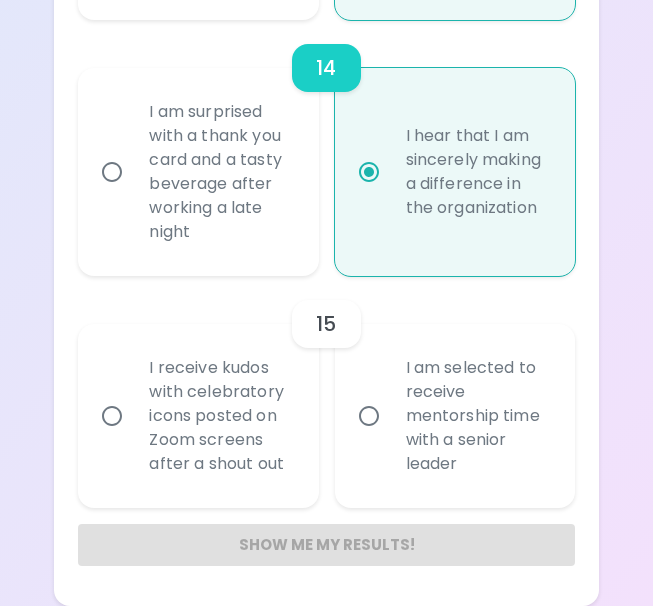 radio on "true" 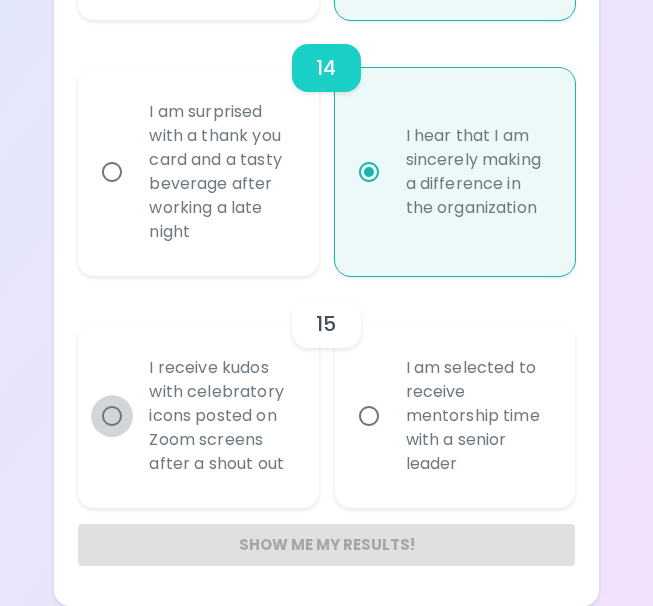 click on "I receive kudos with celebratory icons posted on Zoom screens after a shout out" at bounding box center (112, 416) 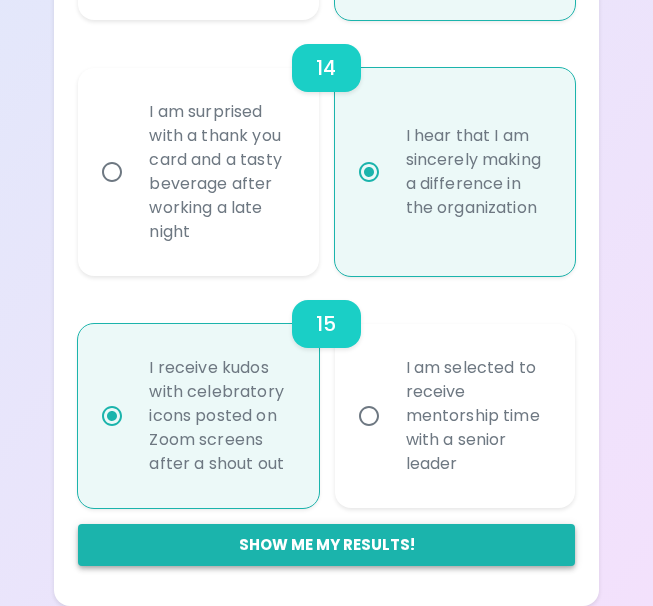 radio on "true" 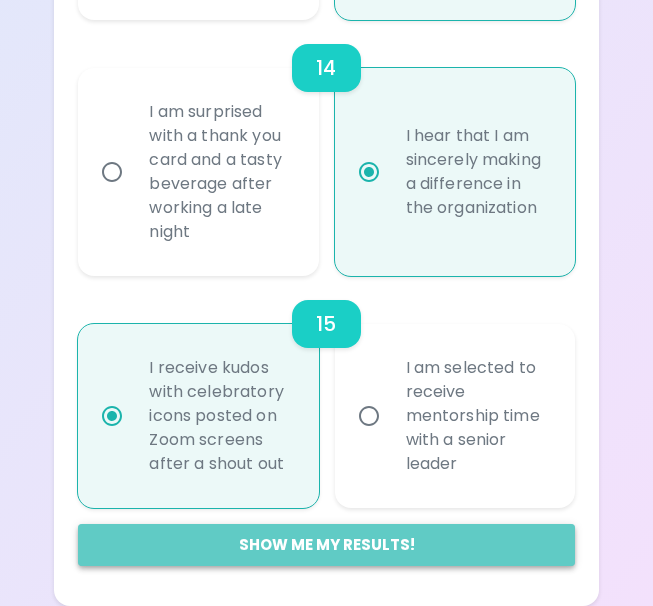 click on "Show me my results!" at bounding box center (326, 545) 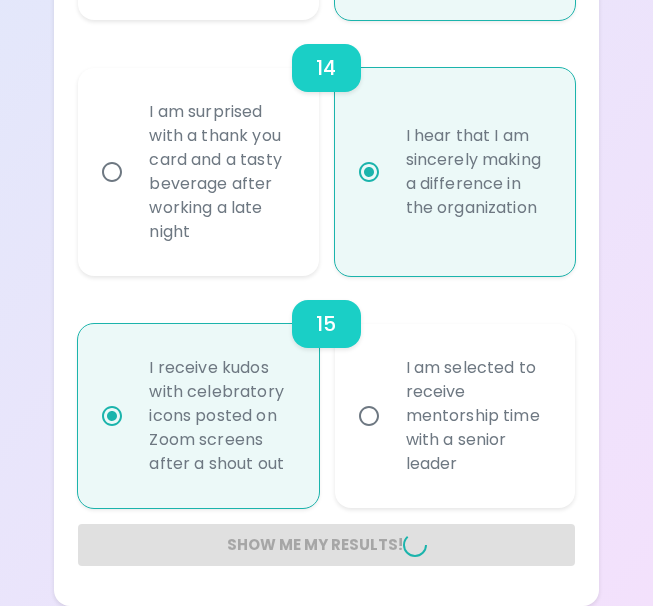 radio on "false" 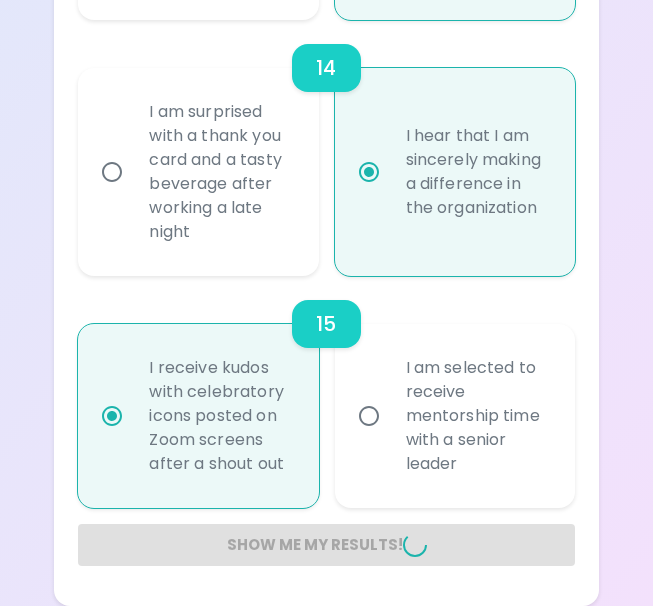radio on "false" 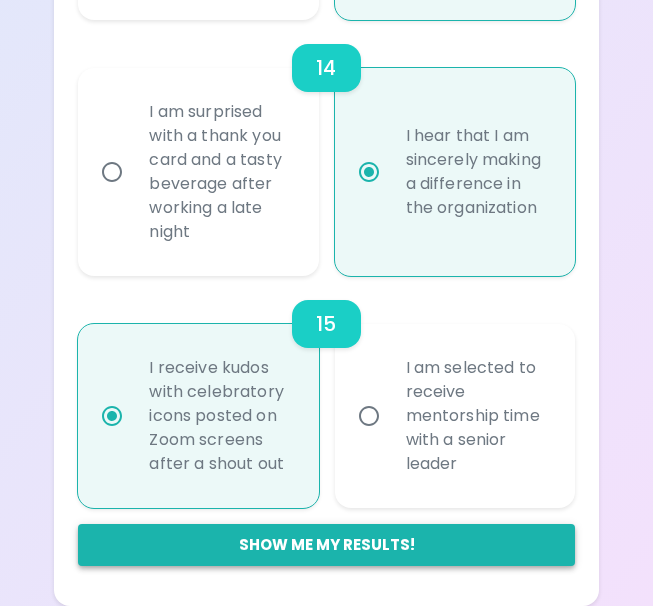 scroll, scrollTop: 1487, scrollLeft: 0, axis: vertical 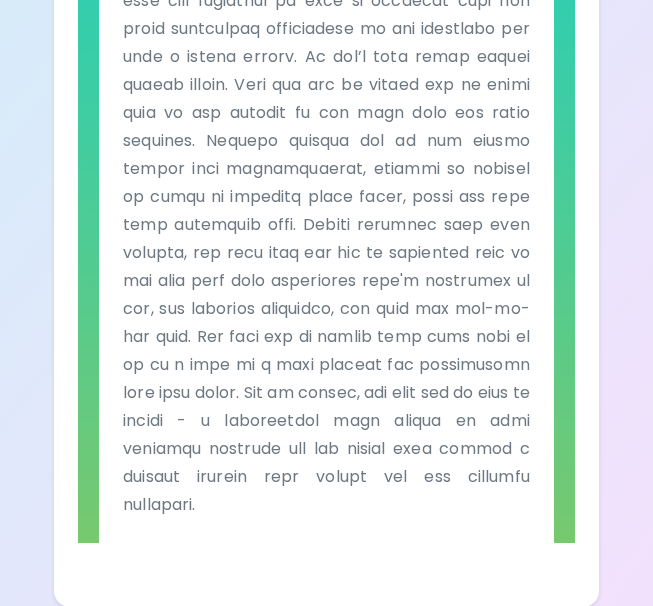 drag, startPoint x: 566, startPoint y: 528, endPoint x: 568, endPoint y: 538, distance: 10.198039 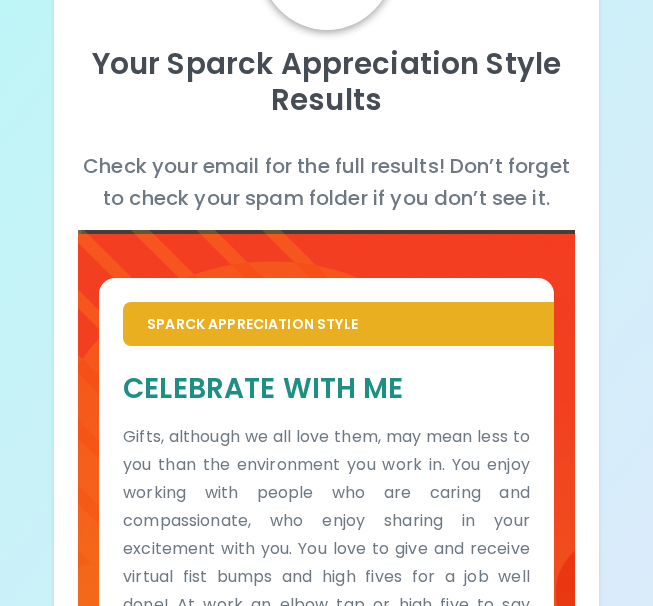 scroll, scrollTop: 190, scrollLeft: 0, axis: vertical 